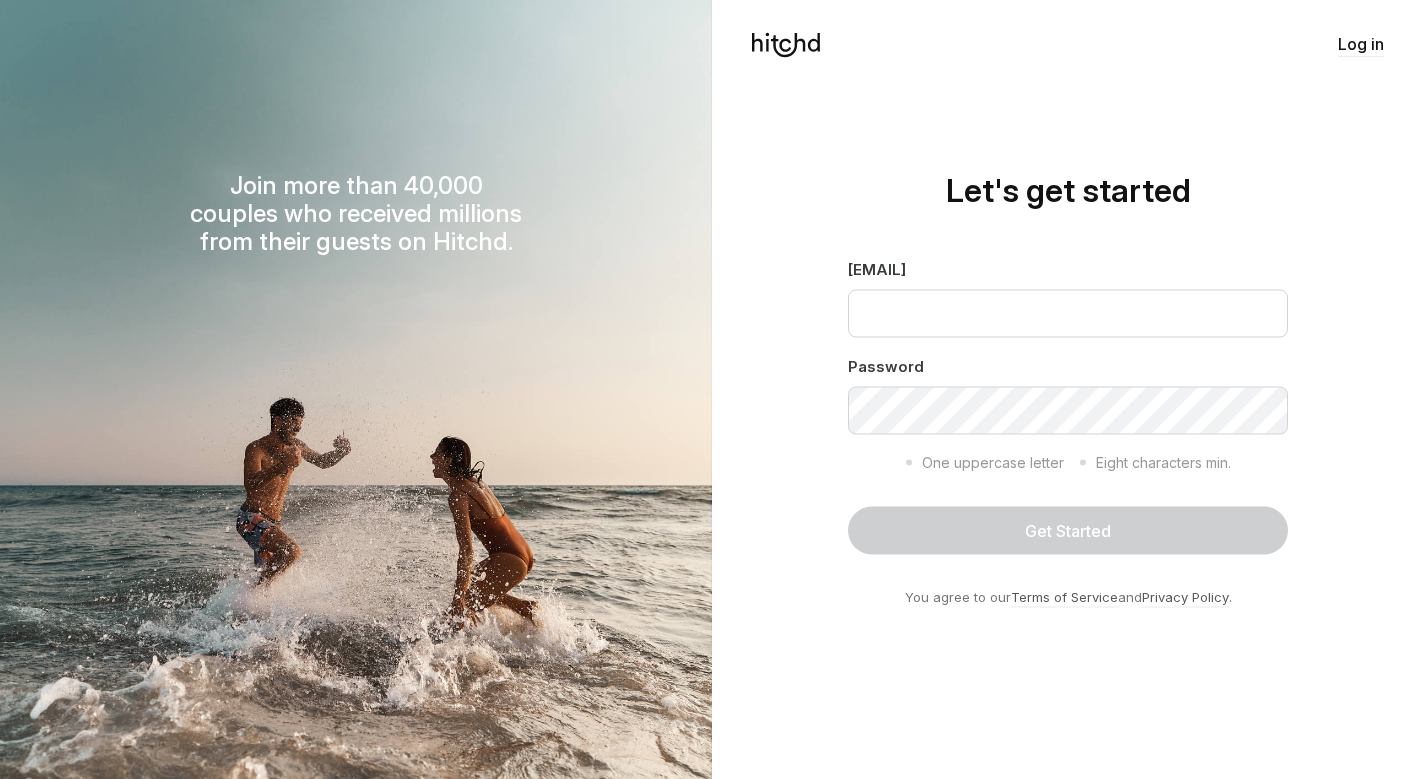scroll, scrollTop: 0, scrollLeft: 0, axis: both 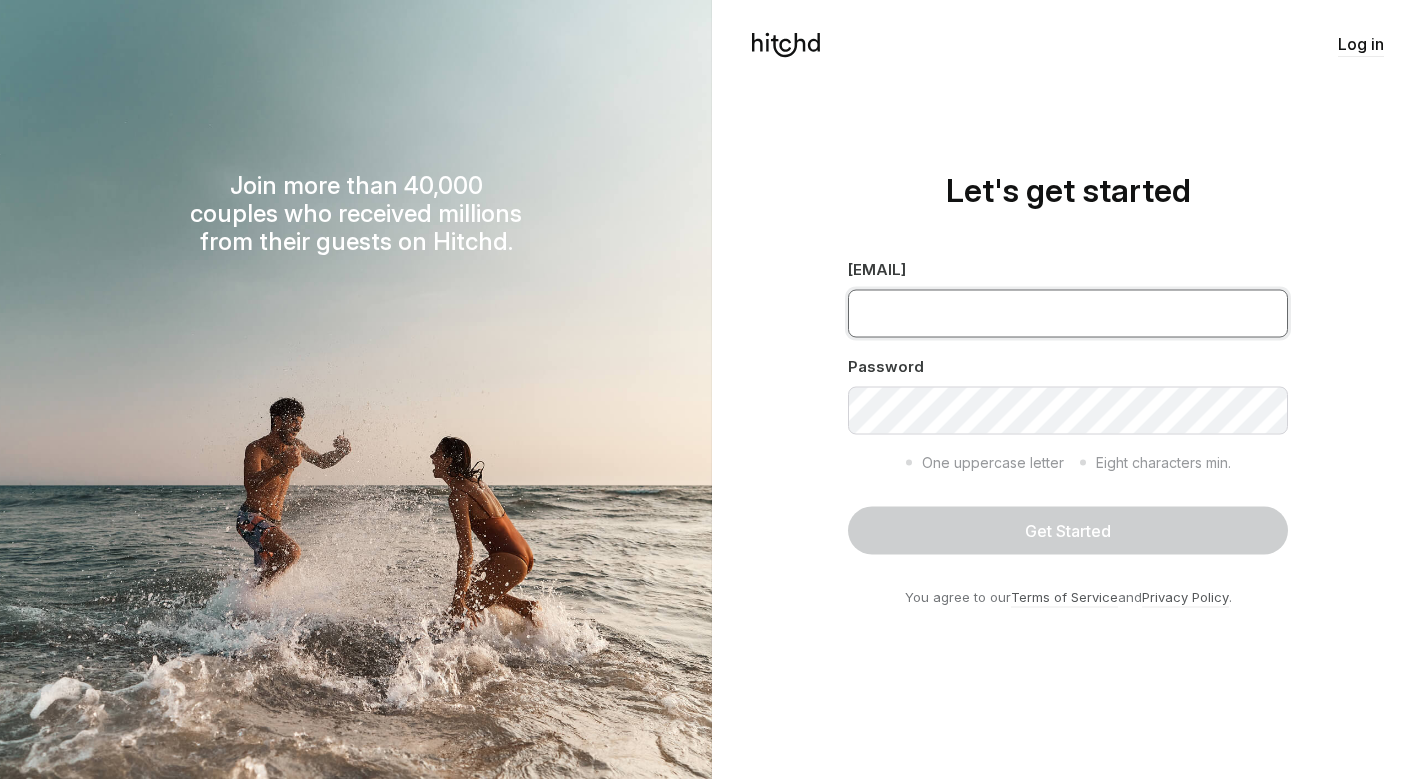 click at bounding box center [1068, 313] 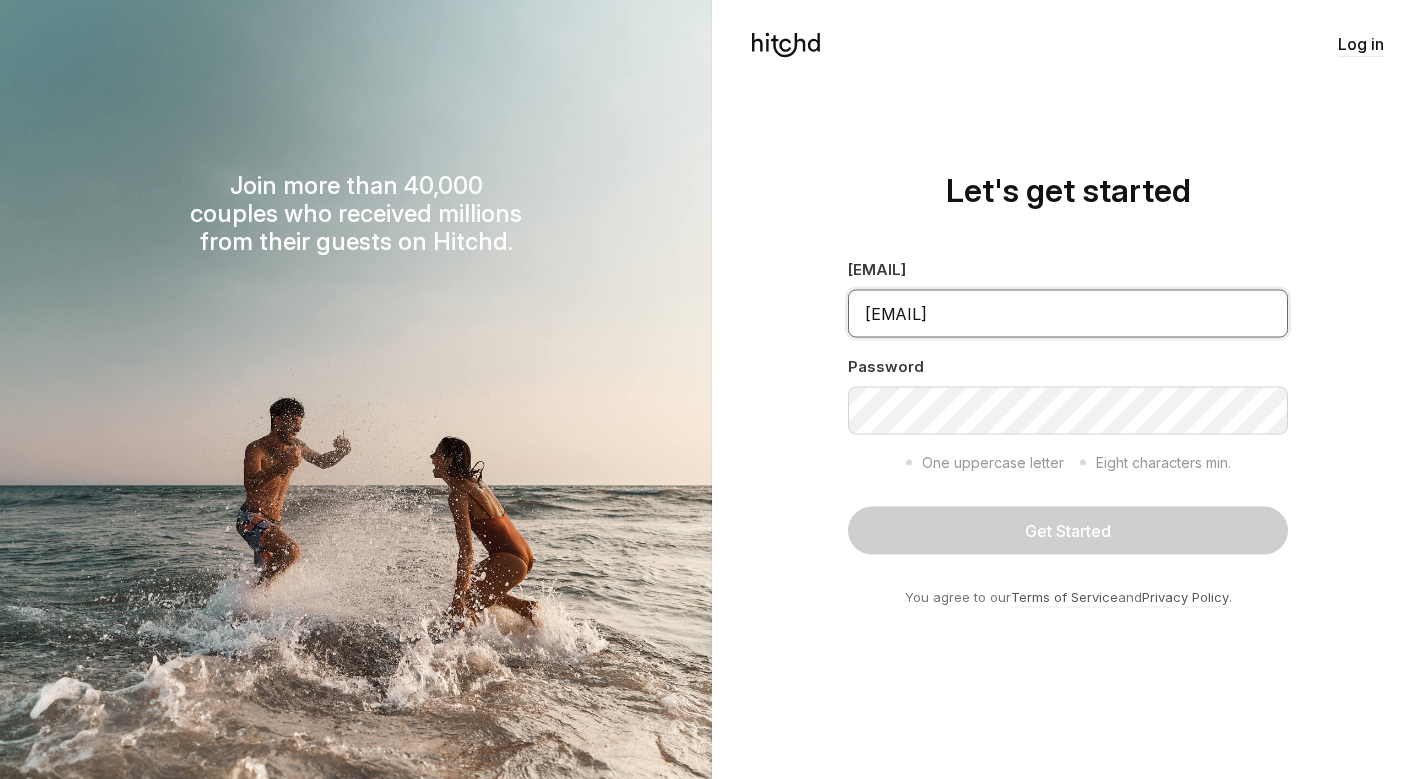 click on "[EMAIL]" at bounding box center (1068, 313) 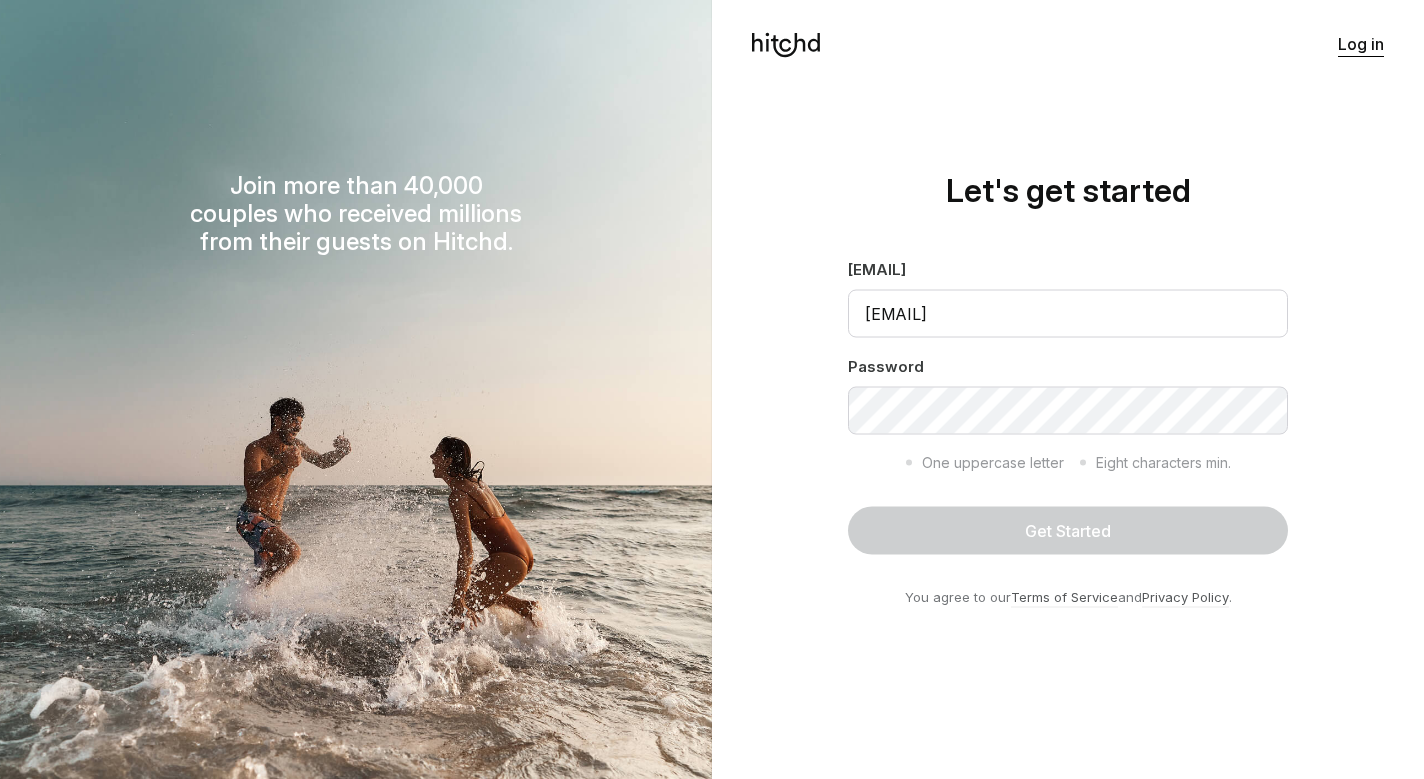 click on "Log in" at bounding box center (1361, 44) 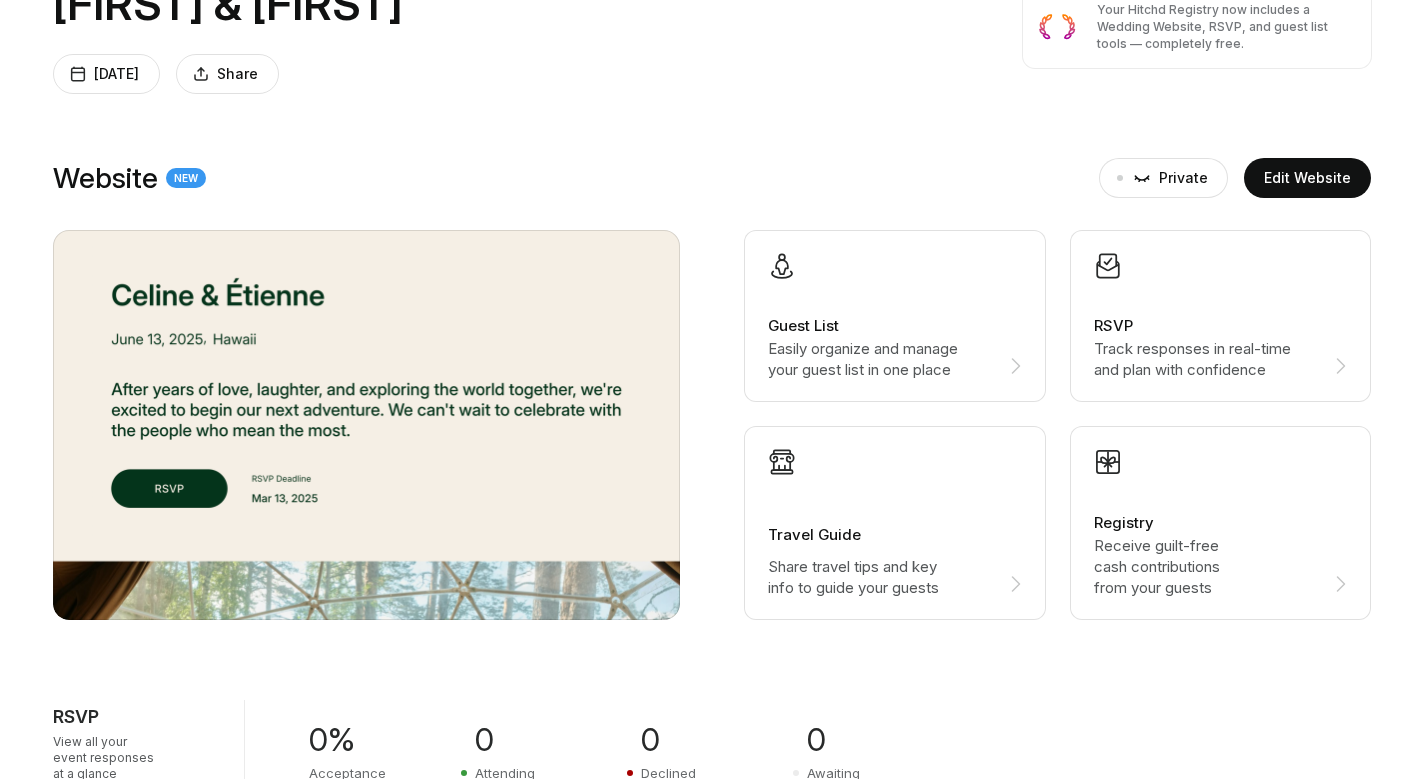 scroll, scrollTop: 155, scrollLeft: 0, axis: vertical 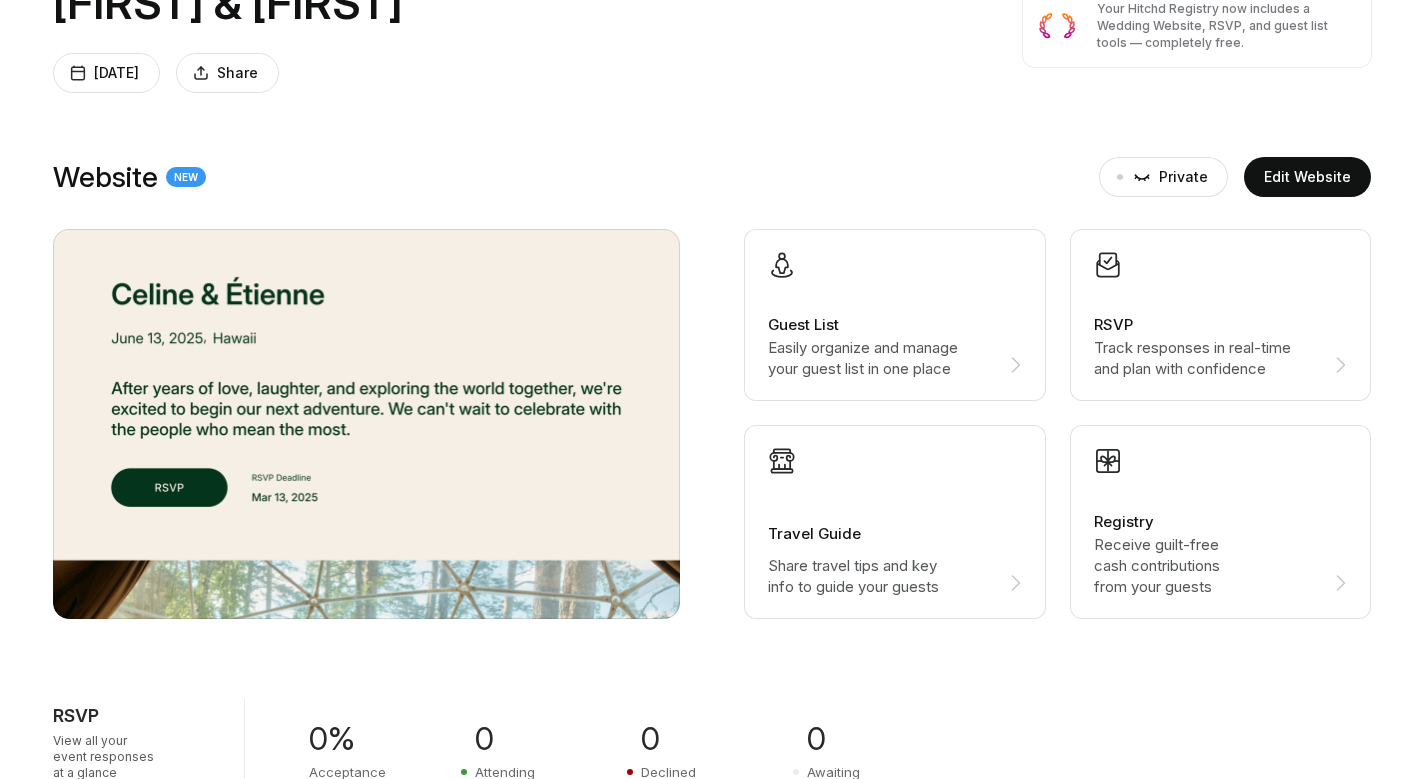 click on "Guest List
Easily organize and manage your guest list in one place" at bounding box center [895, 315] 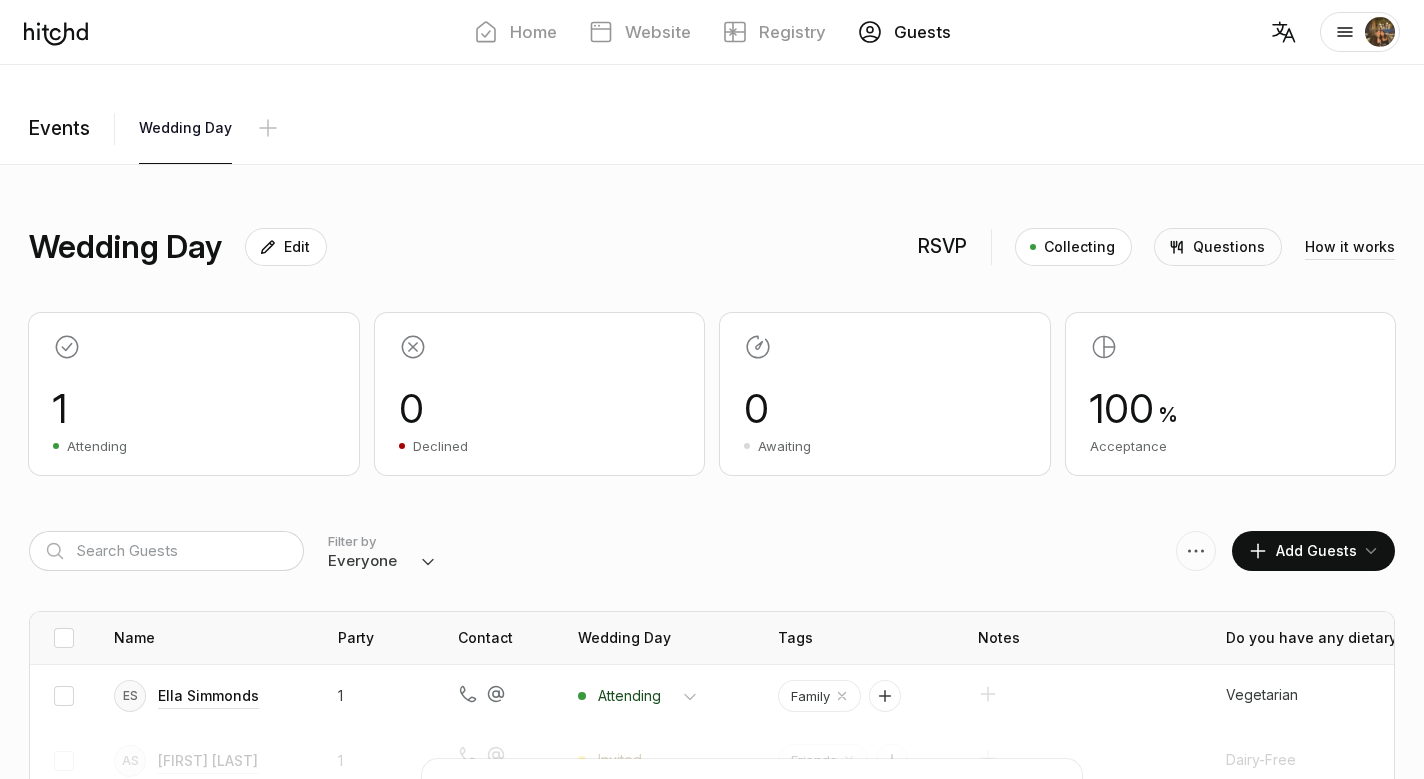 scroll, scrollTop: 0, scrollLeft: 0, axis: both 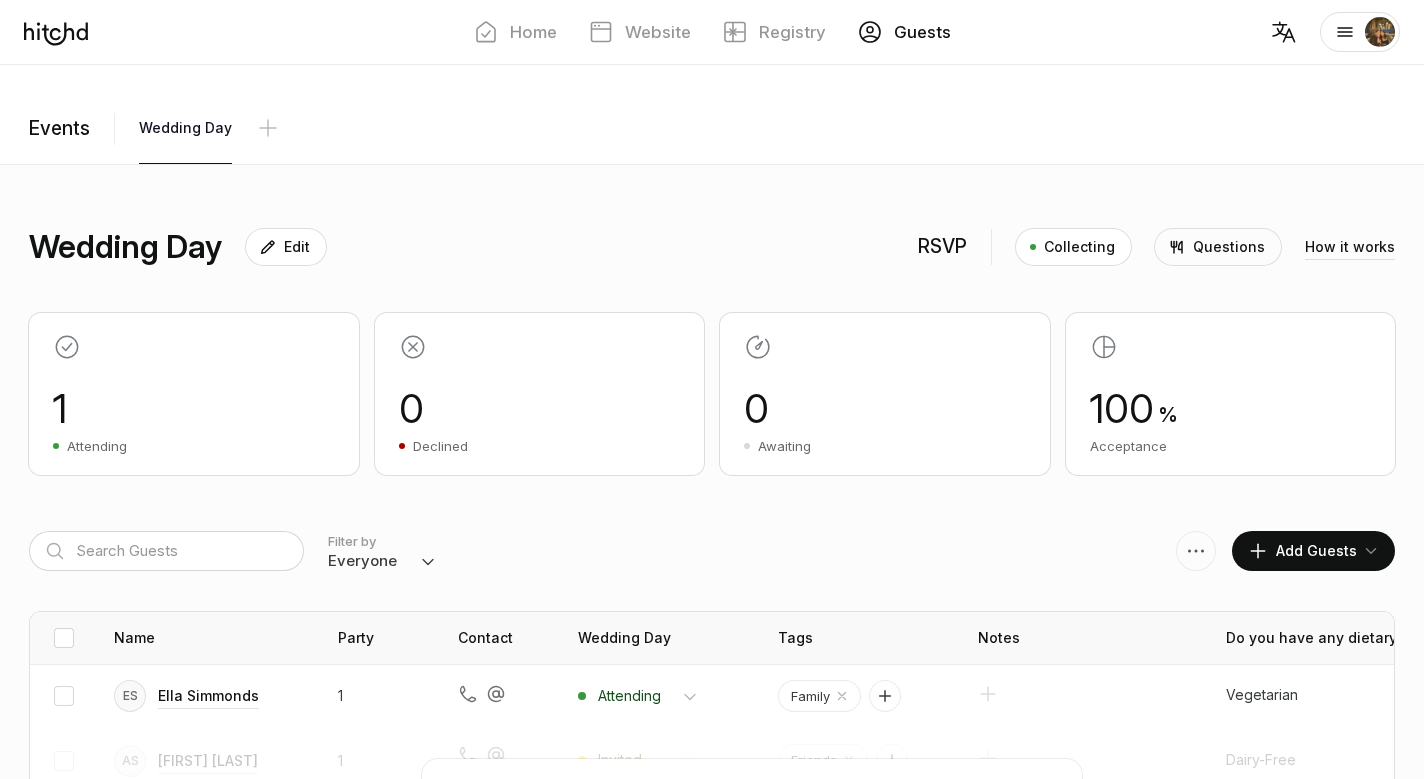 click on "Collecting" at bounding box center [1079, 247] 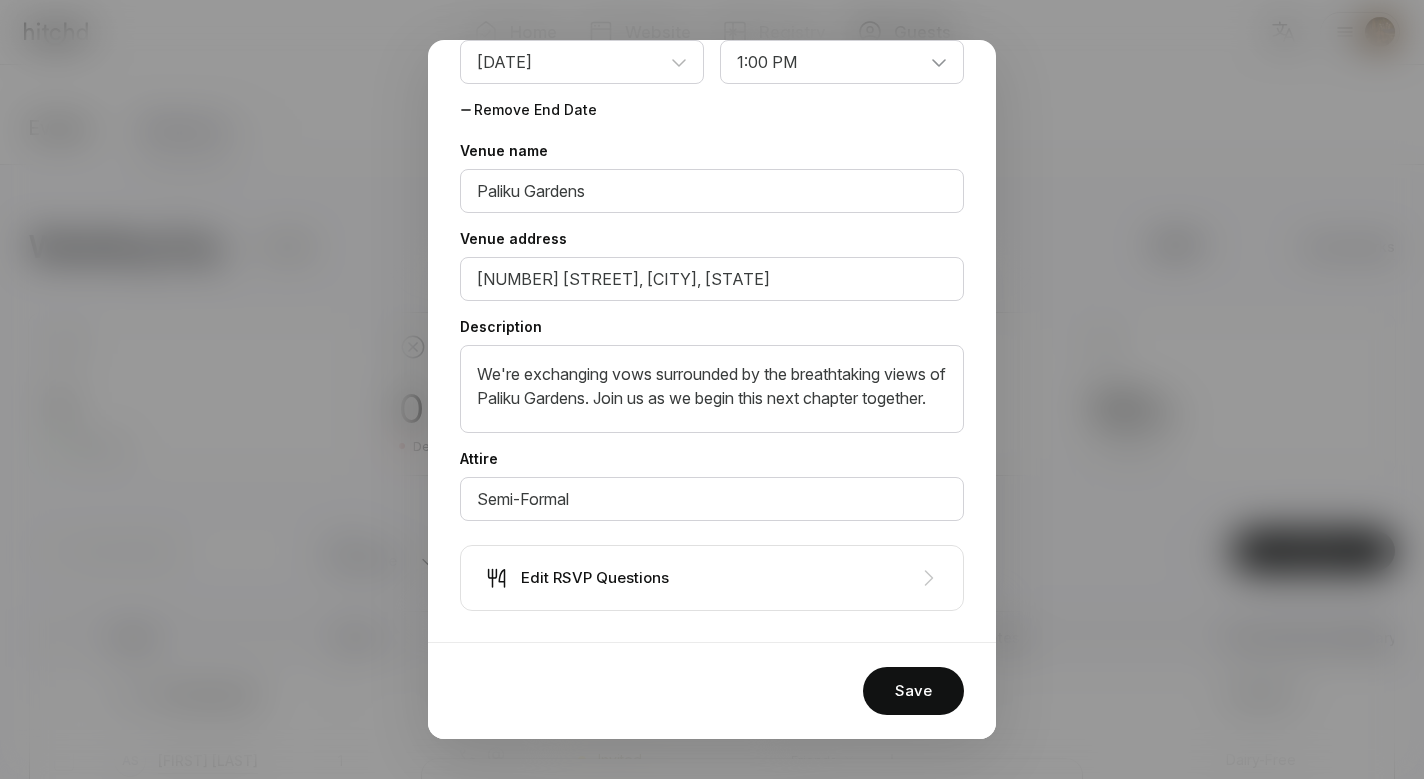 scroll, scrollTop: 584, scrollLeft: 0, axis: vertical 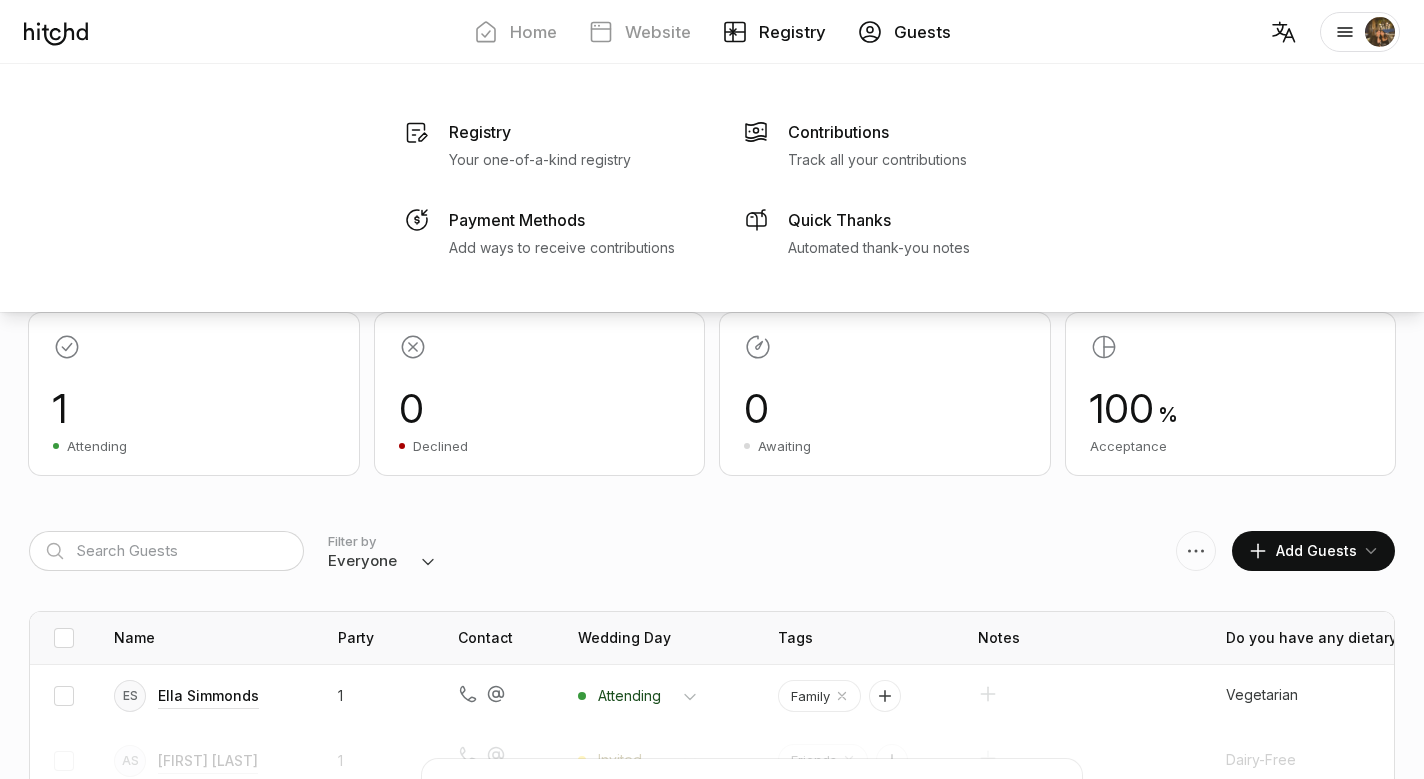 click on "Registry" at bounding box center [792, 32] 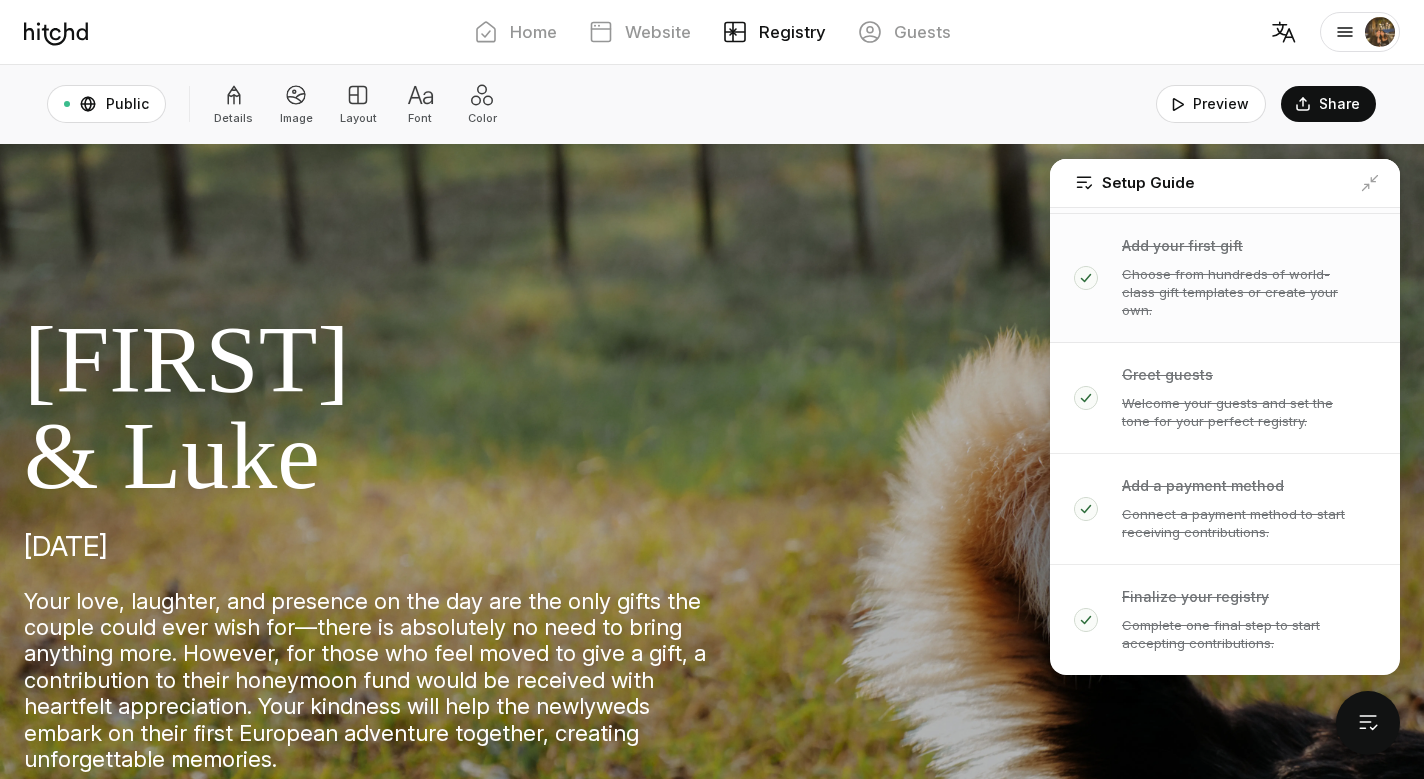 scroll, scrollTop: 119, scrollLeft: 0, axis: vertical 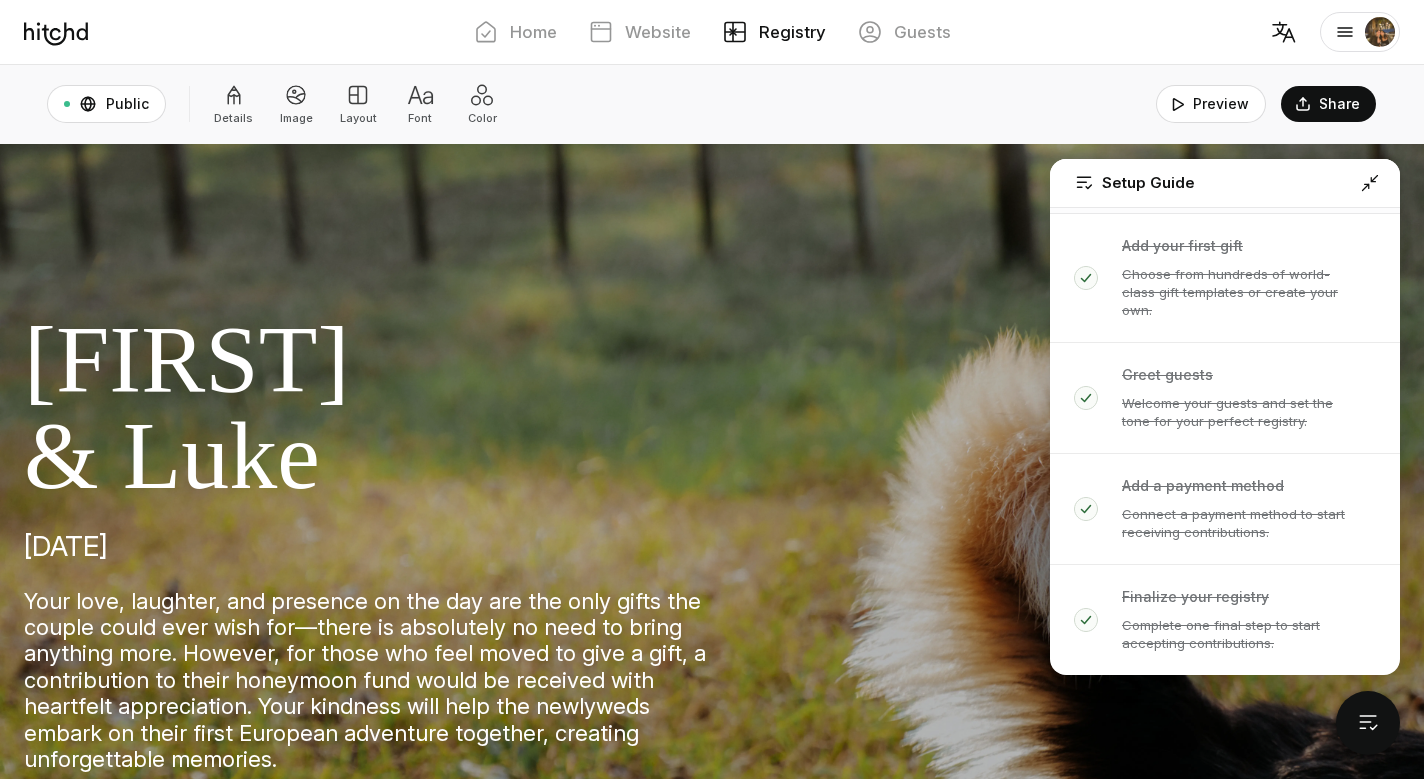 click at bounding box center (1370, 183) 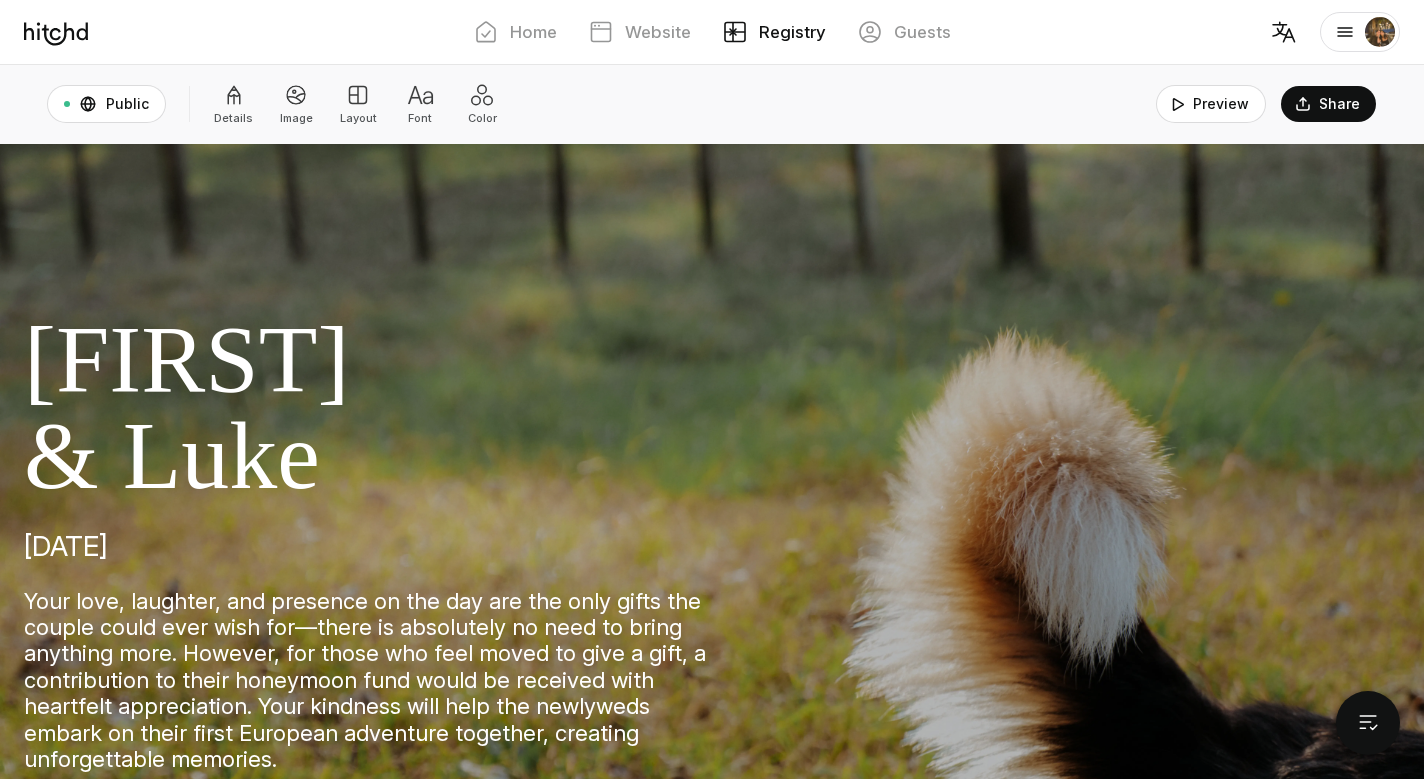 scroll, scrollTop: 0, scrollLeft: 0, axis: both 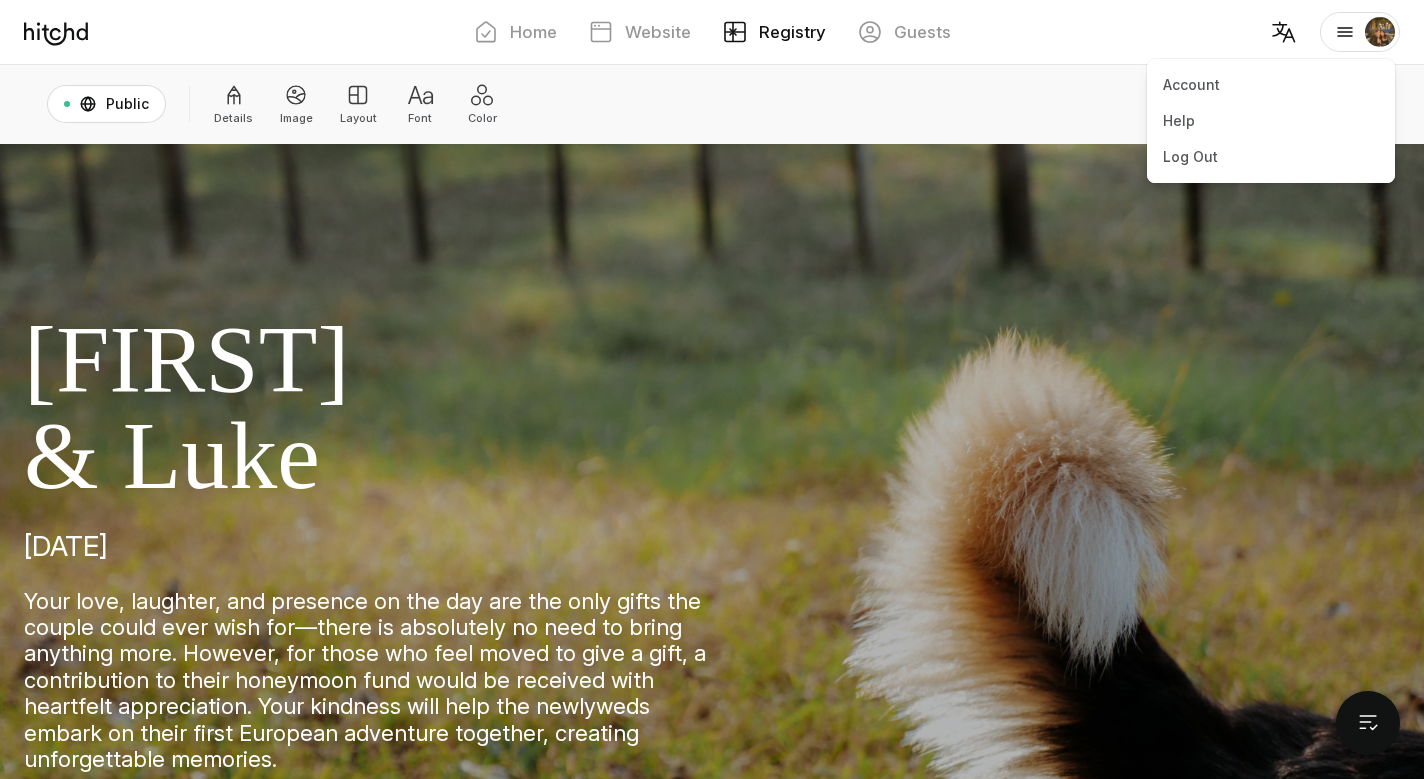 click on "Account
Help
Log Out" at bounding box center [1358, 32] 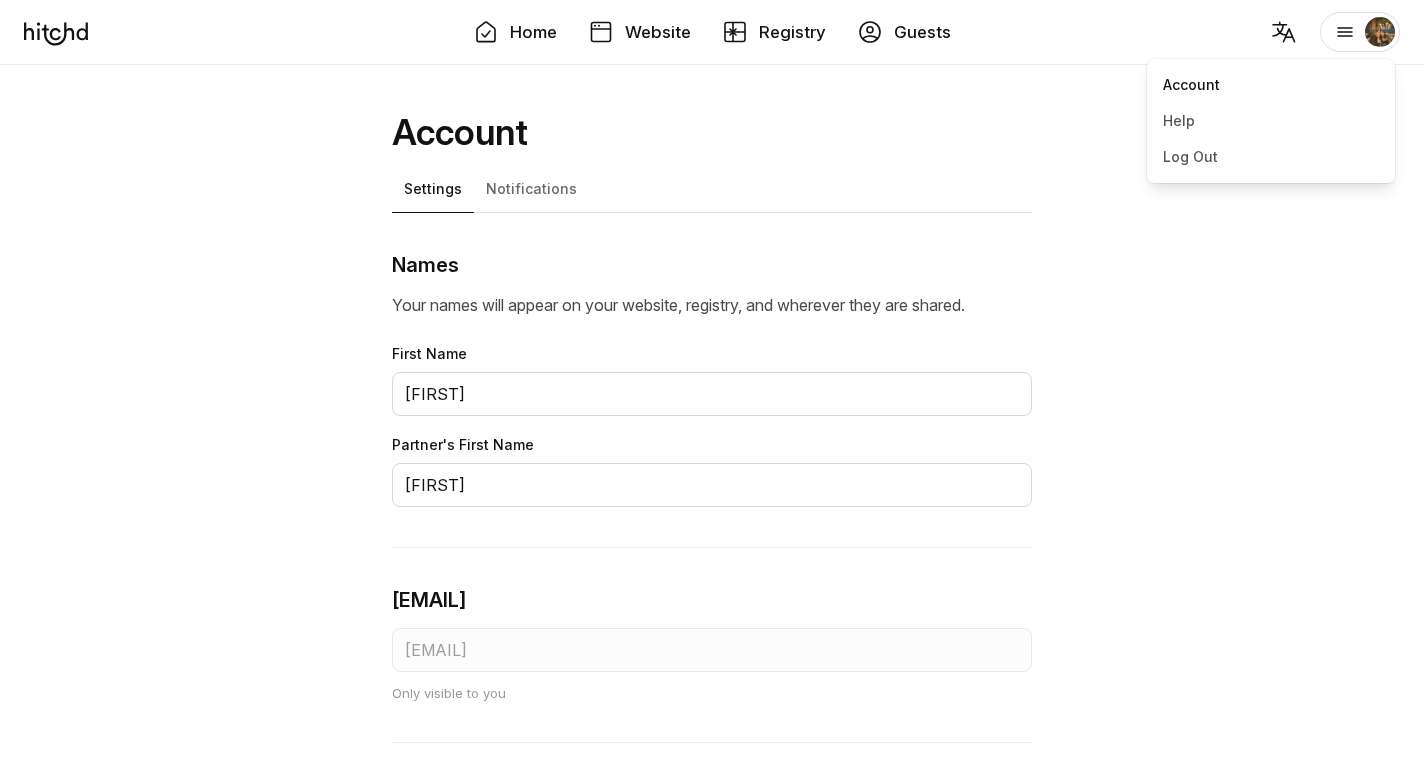 click on "Account" at bounding box center [1271, 85] 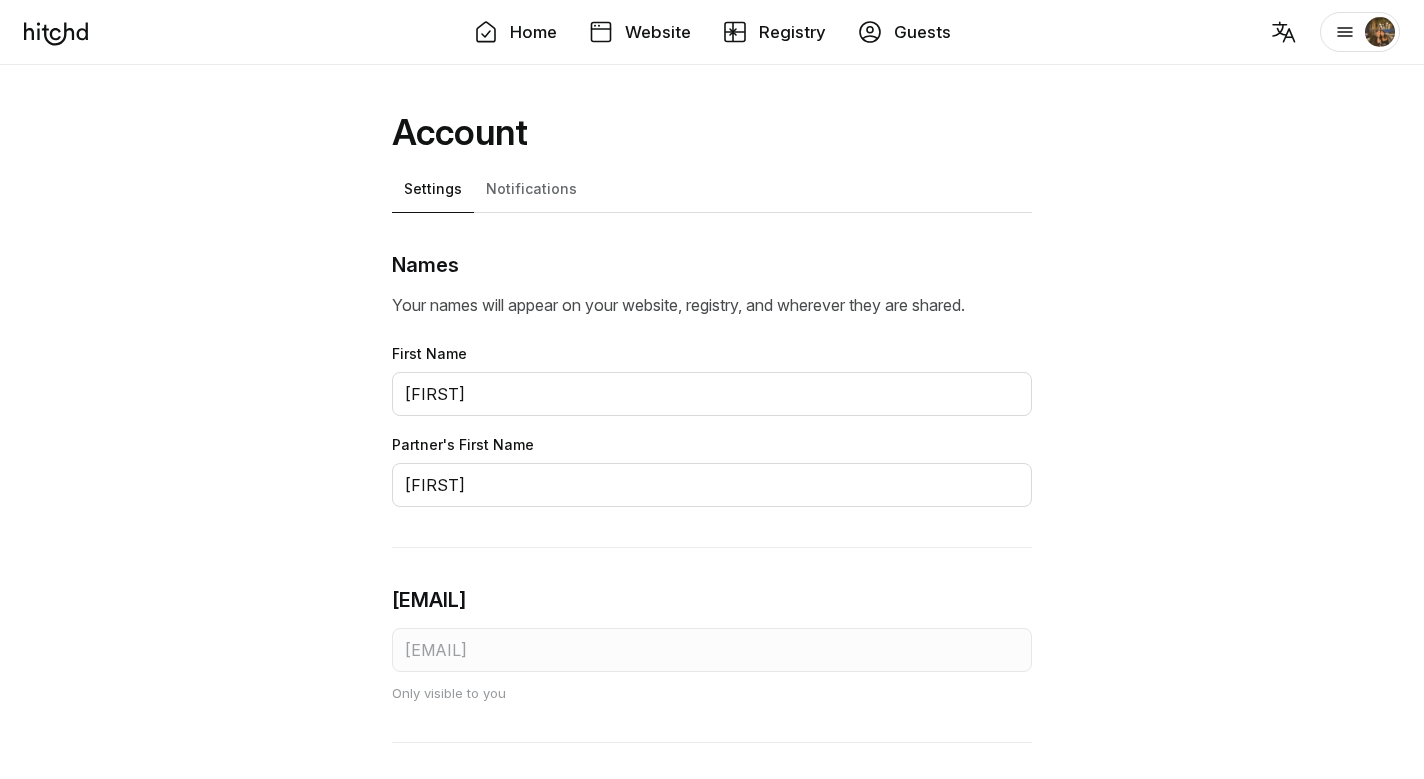 scroll, scrollTop: 0, scrollLeft: 0, axis: both 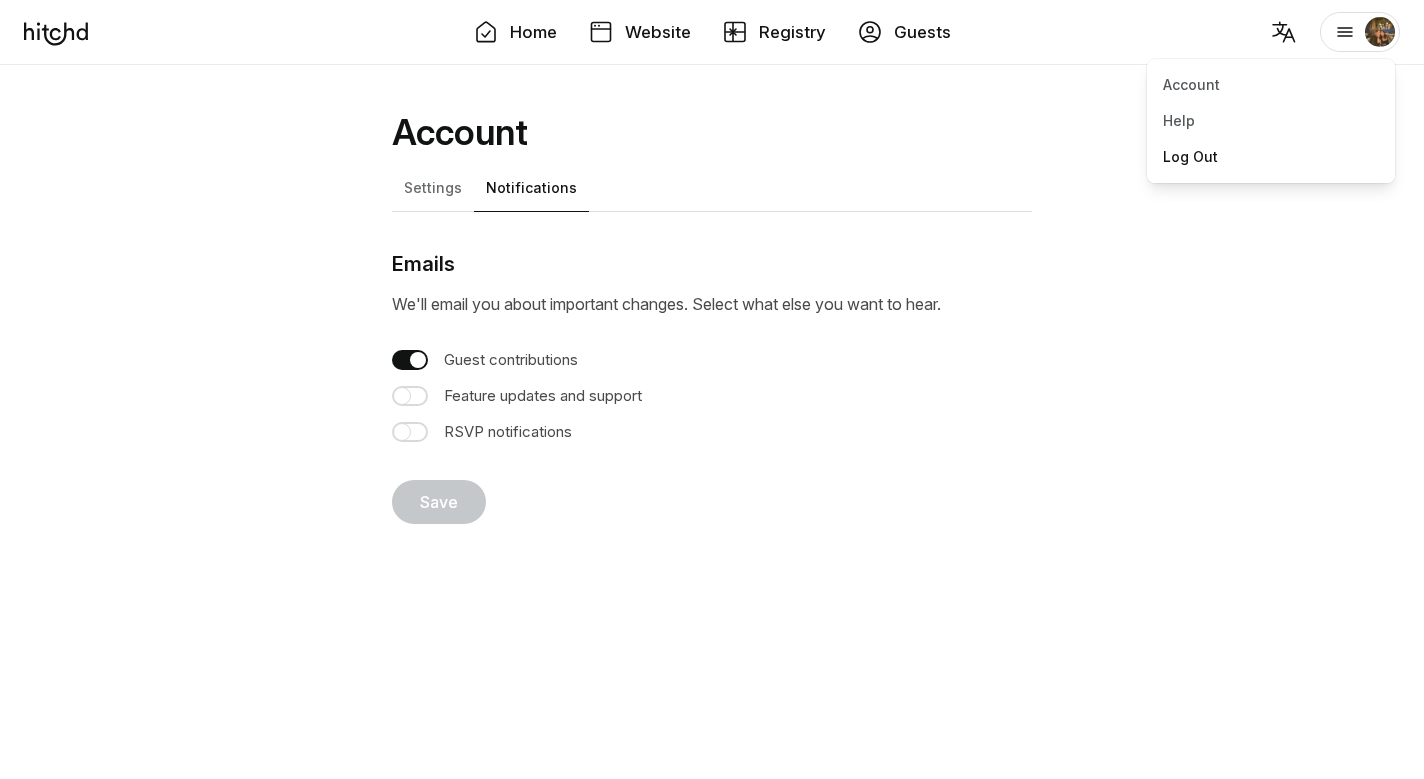 click on "Log Out" at bounding box center (1271, 157) 